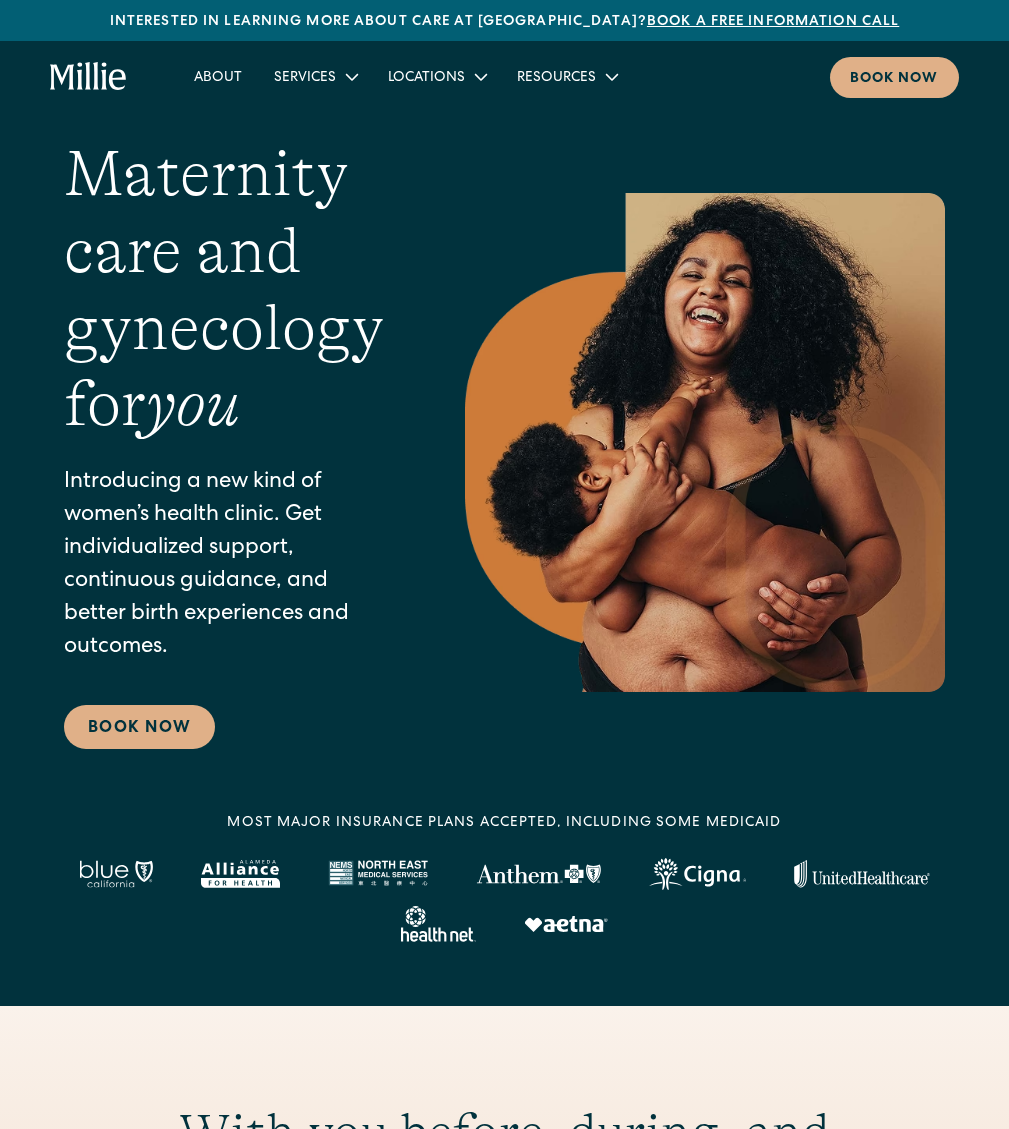 scroll, scrollTop: 0, scrollLeft: 0, axis: both 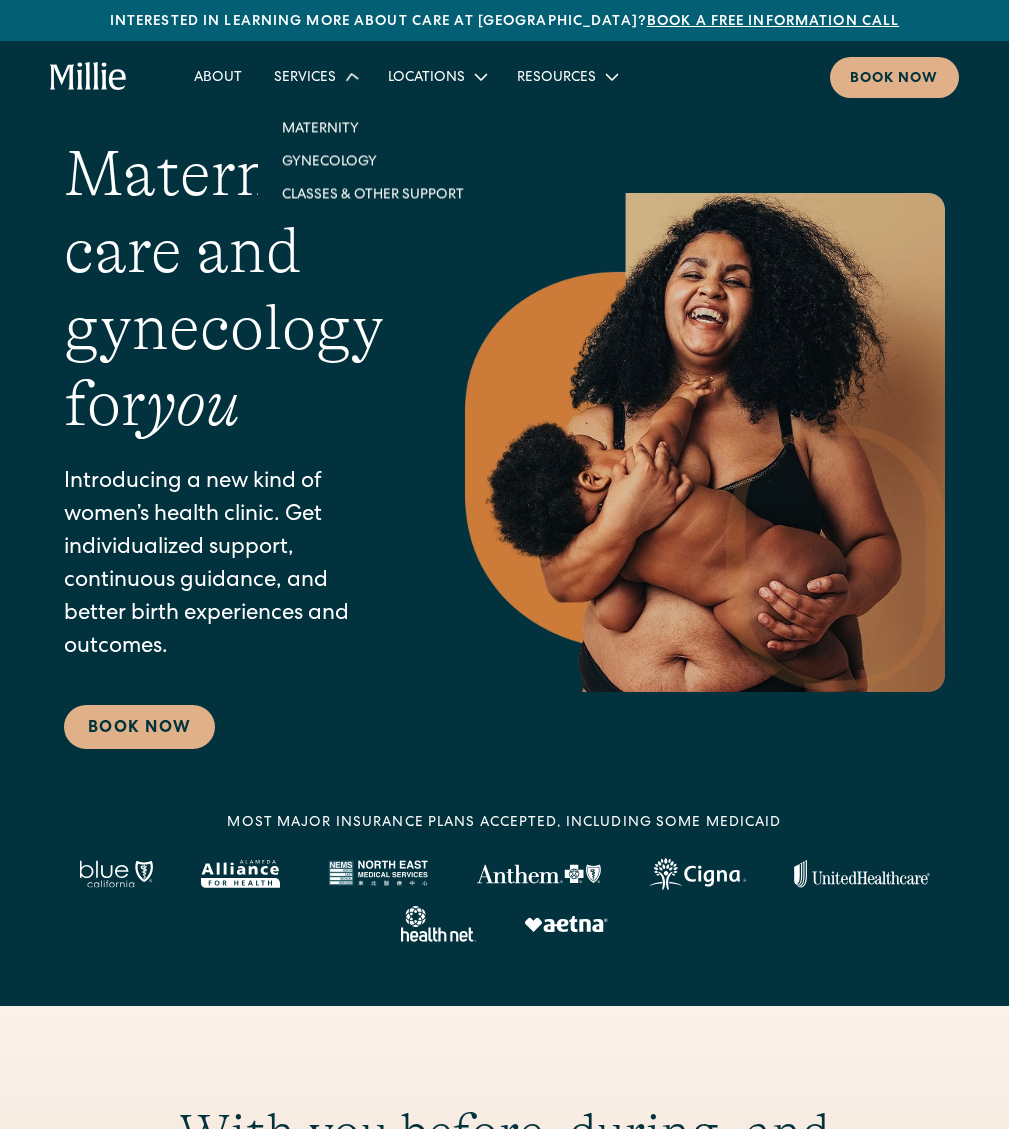 click 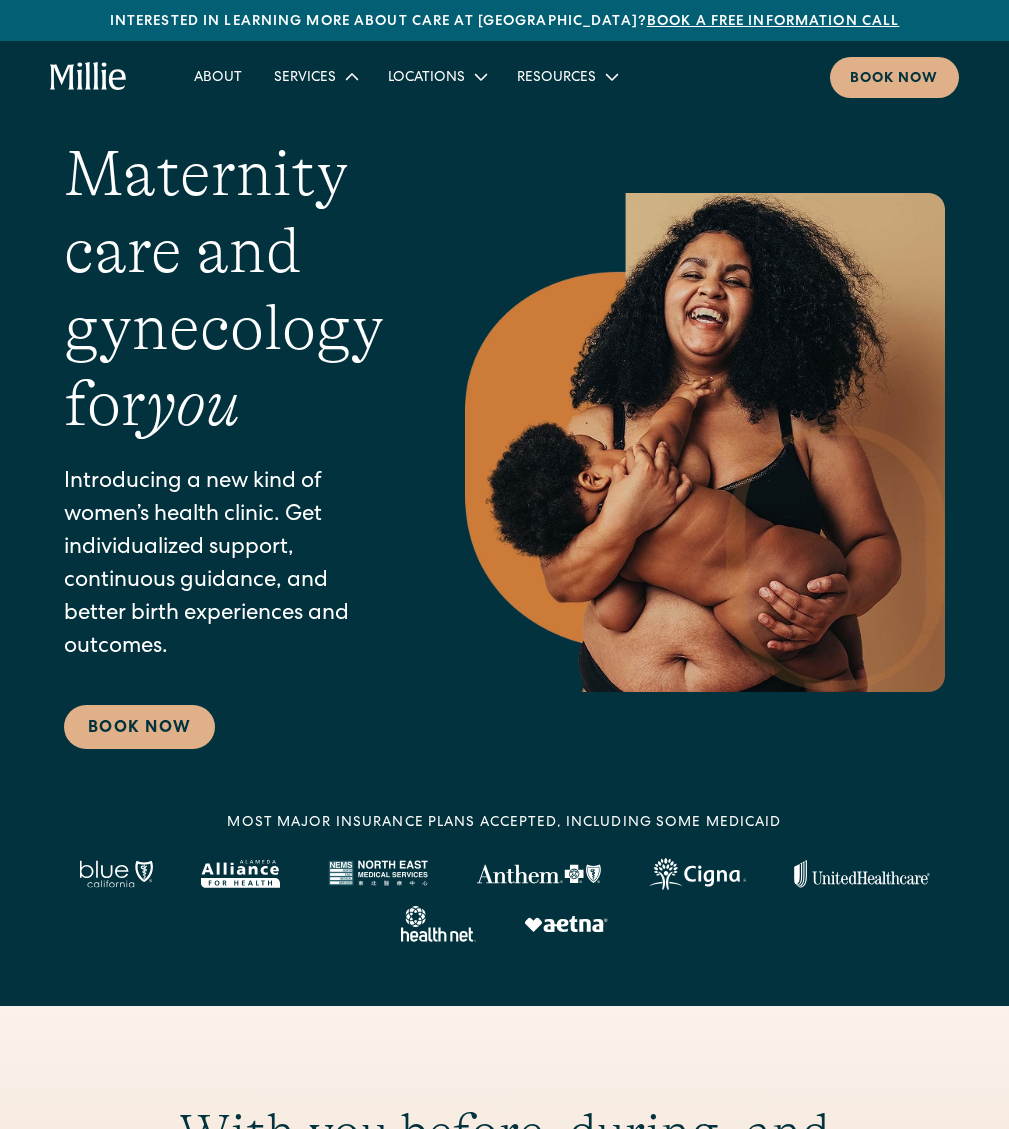 click 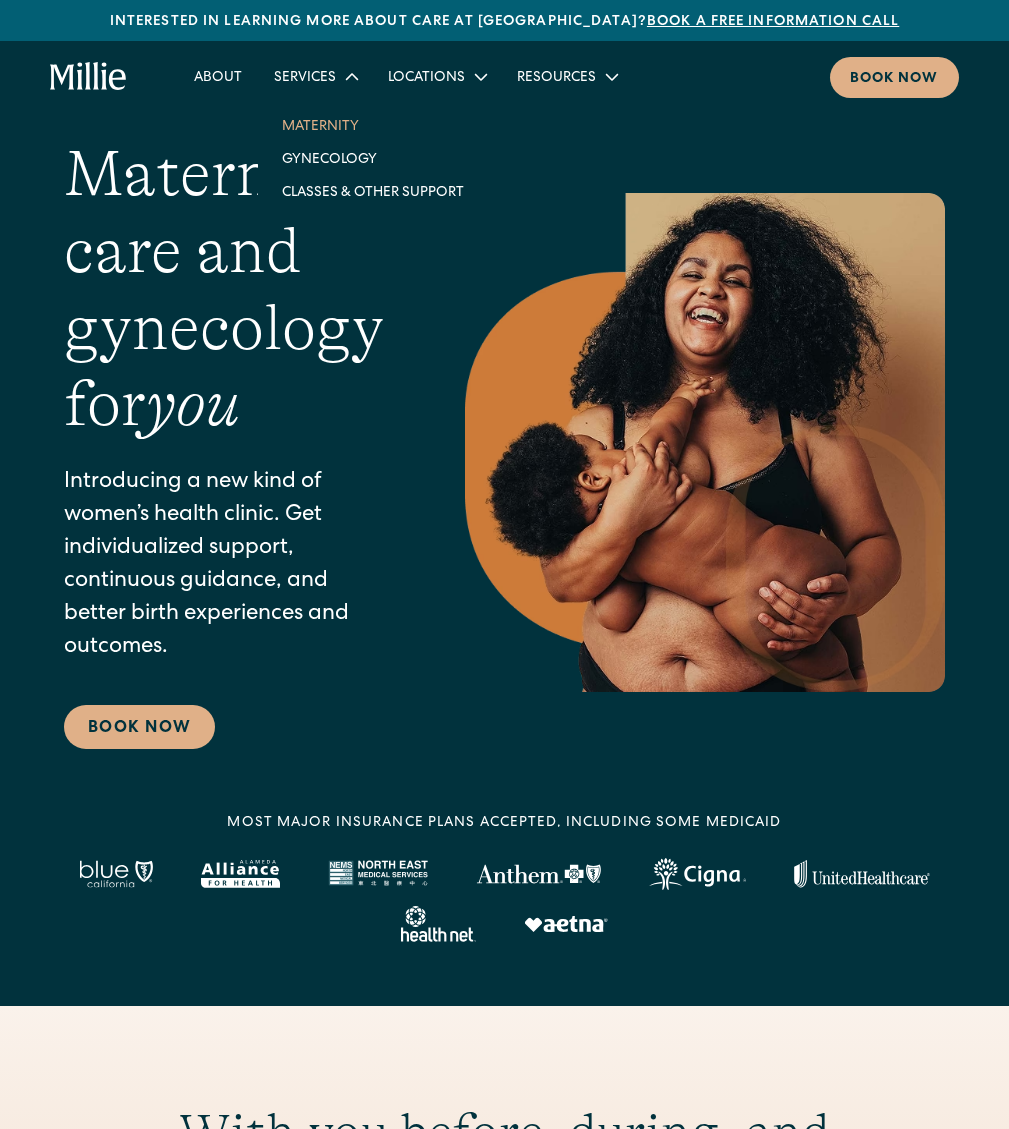 click on "Maternity" at bounding box center [373, 125] 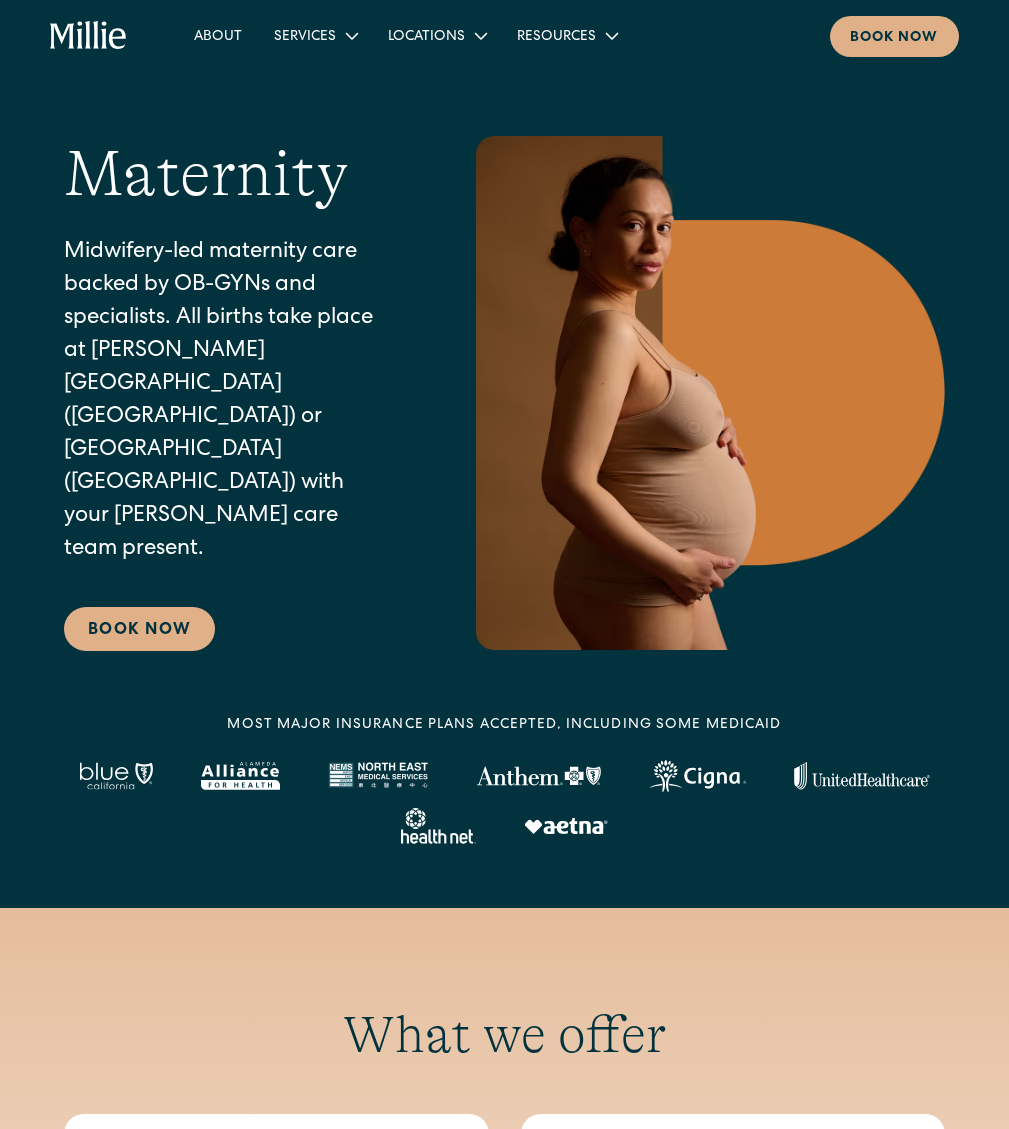 scroll, scrollTop: 0, scrollLeft: 0, axis: both 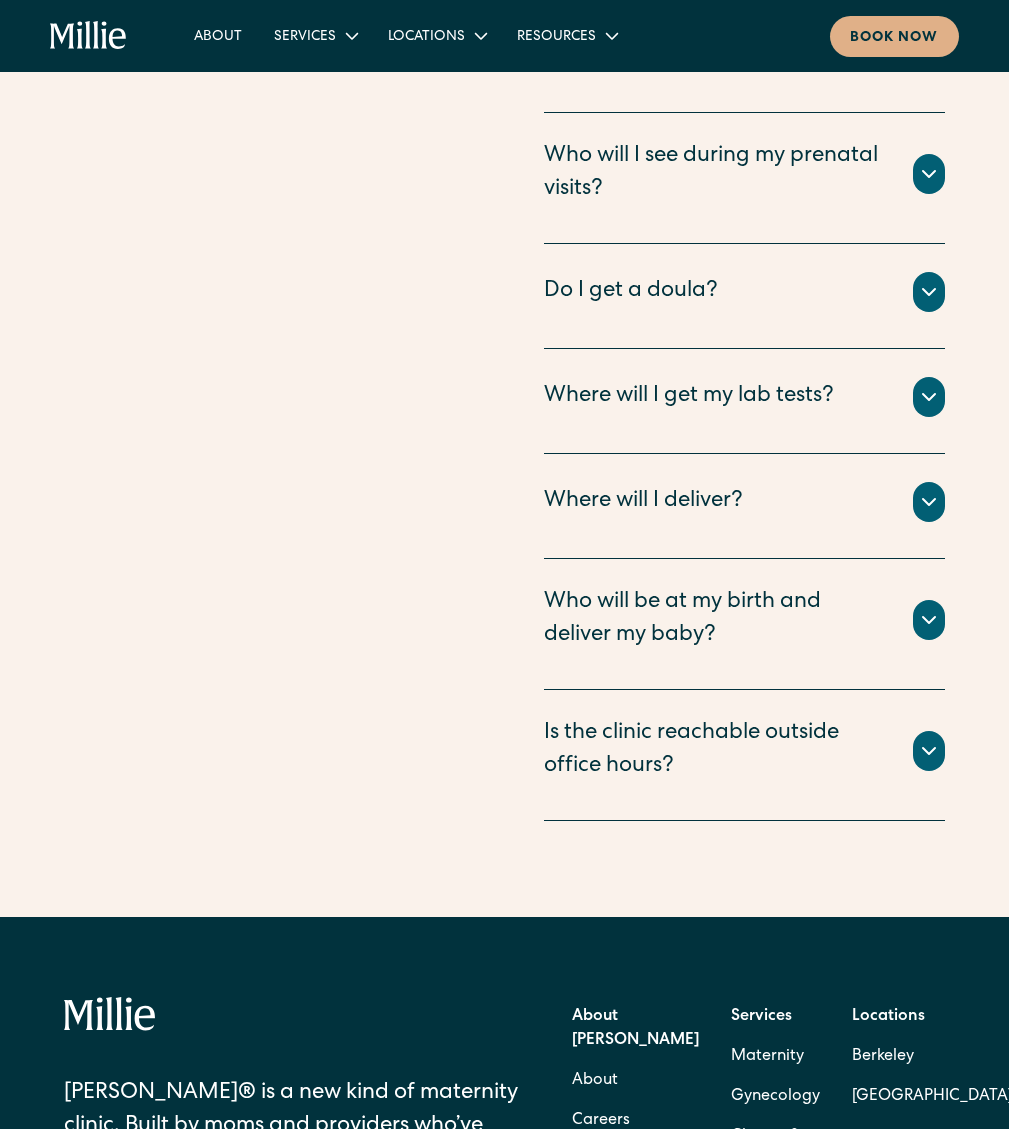 click on "Who will be at my birth and deliver my baby?" at bounding box center (716, 620) 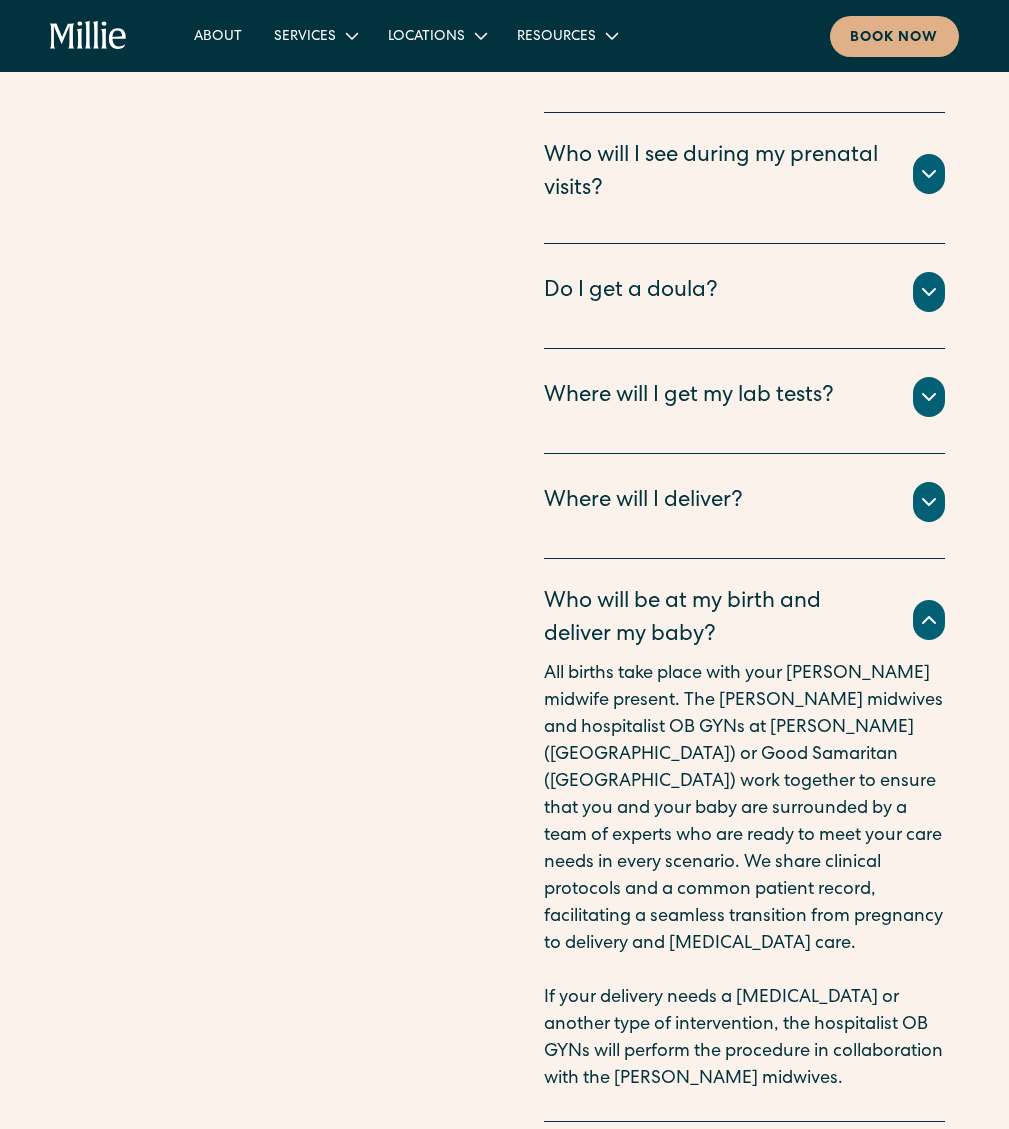 click on "Who will be at my birth and deliver my baby?" at bounding box center [716, 620] 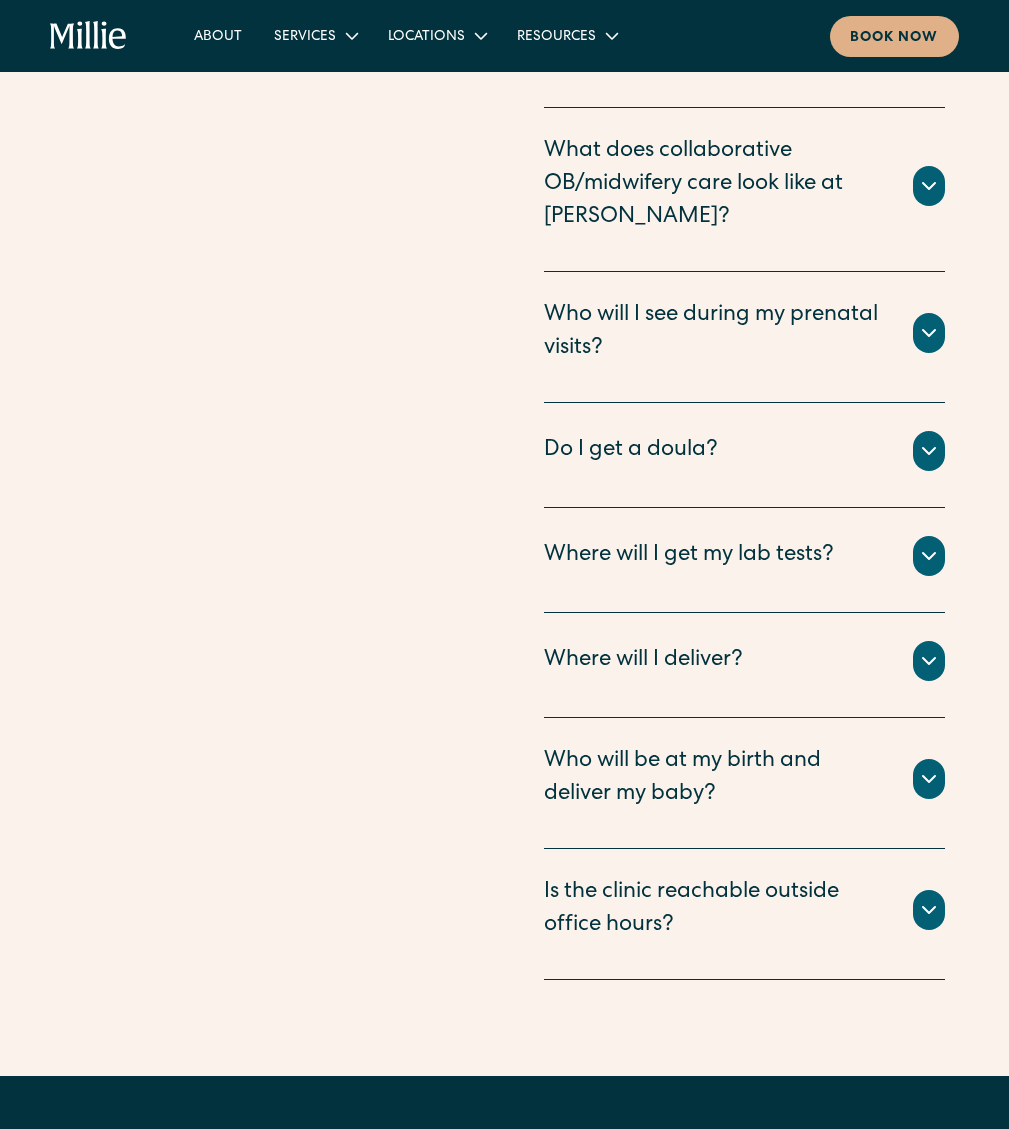 scroll, scrollTop: 6400, scrollLeft: 0, axis: vertical 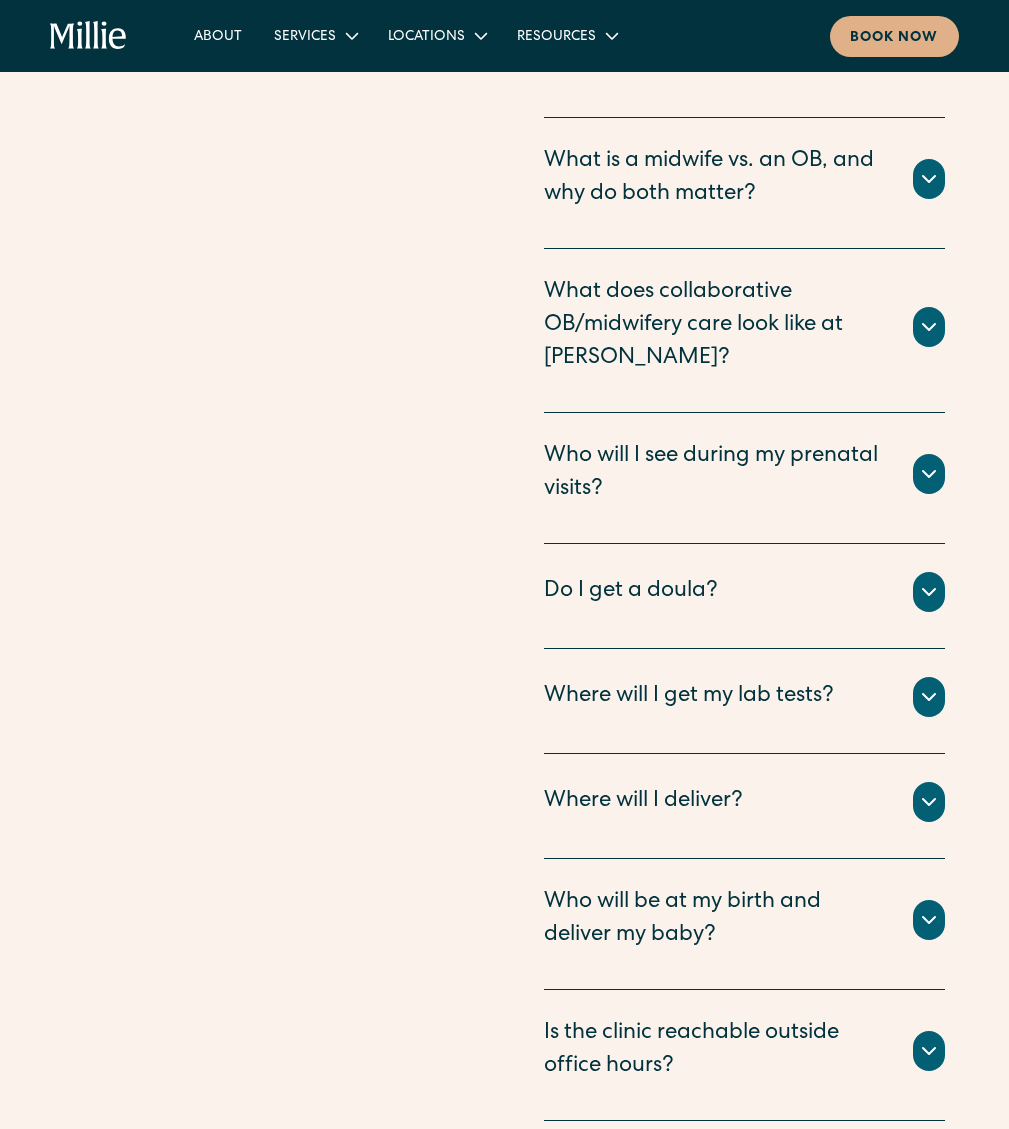 click on "Do I get a doula?" at bounding box center (631, 592) 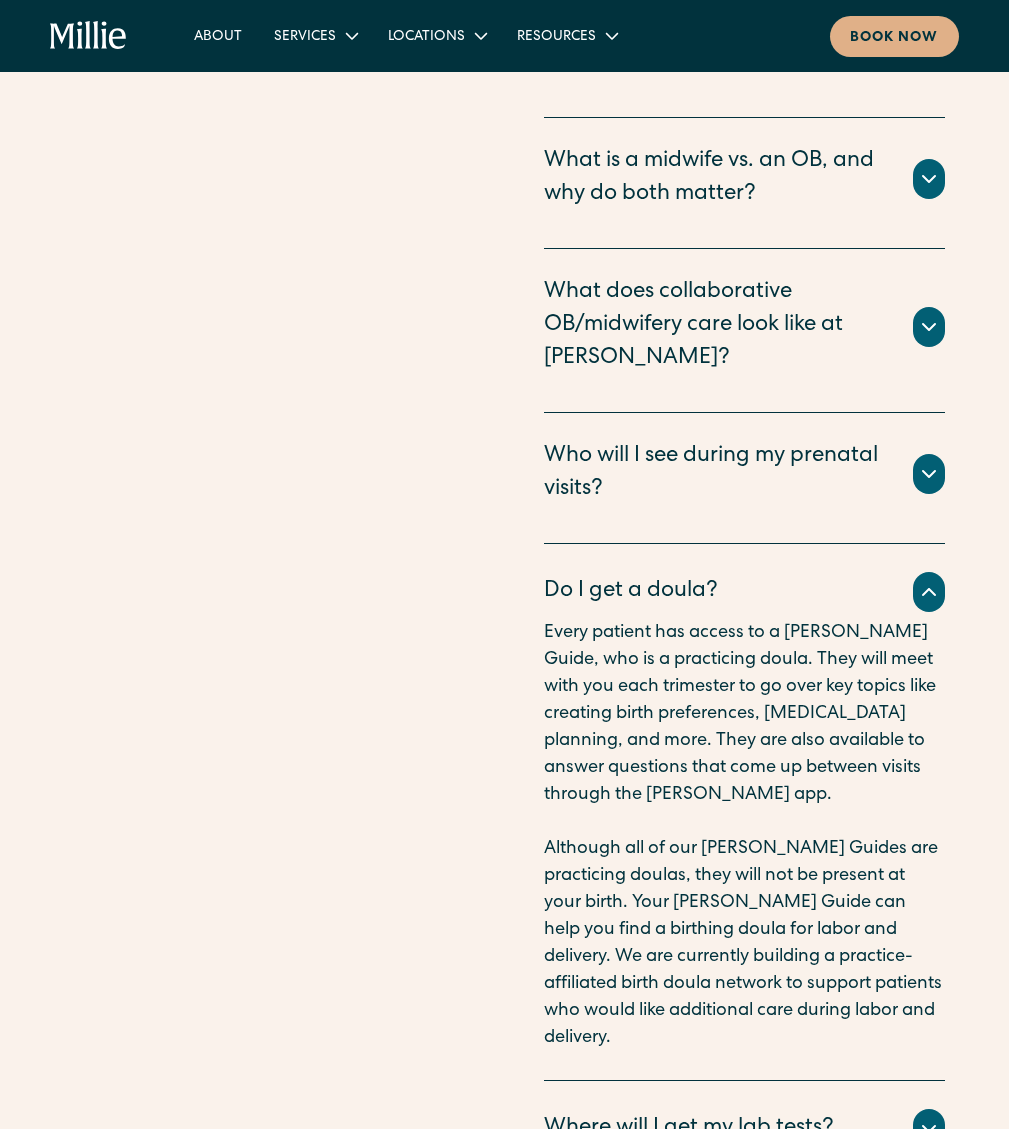 click on "Do I get a doula?" at bounding box center [631, 592] 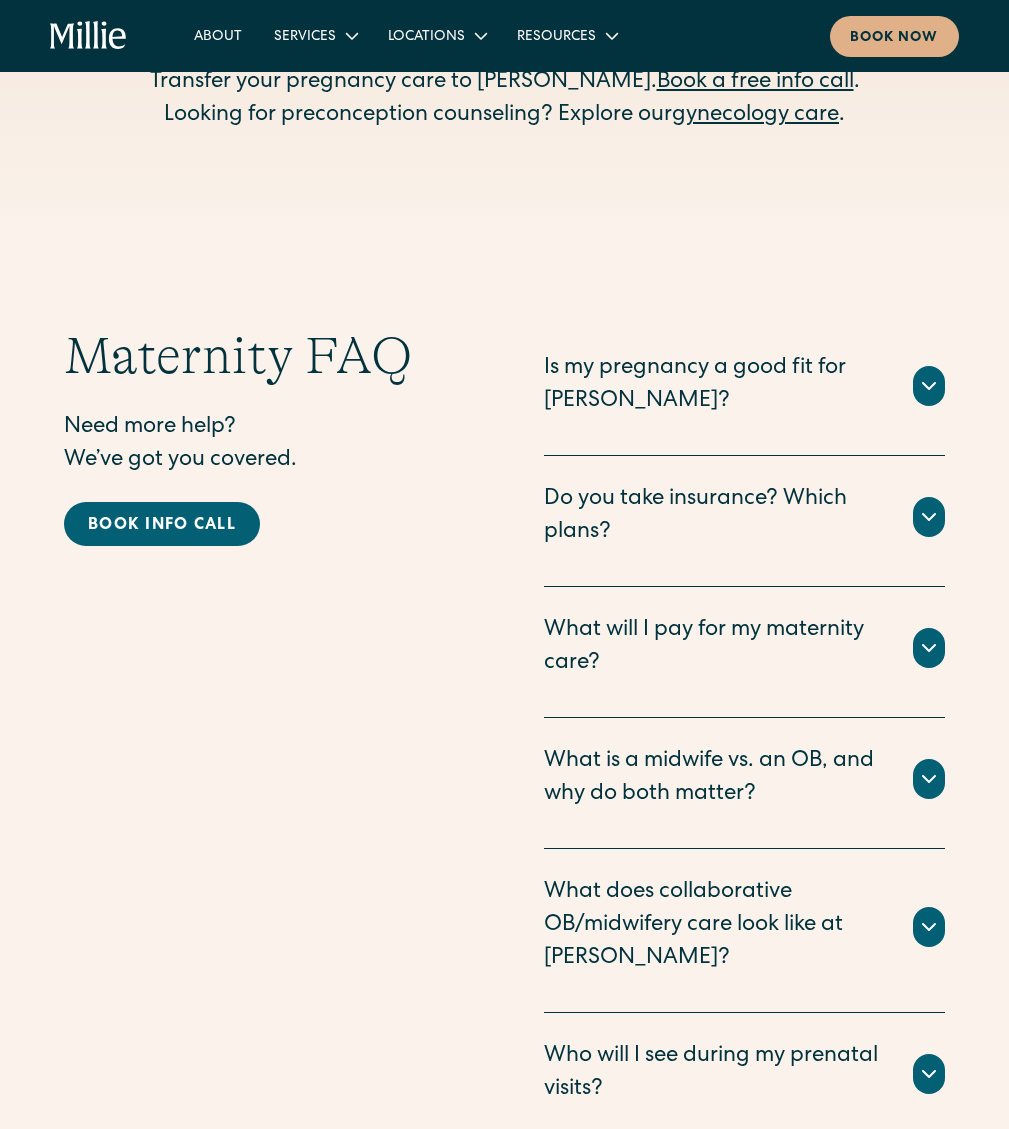 scroll, scrollTop: 5200, scrollLeft: 0, axis: vertical 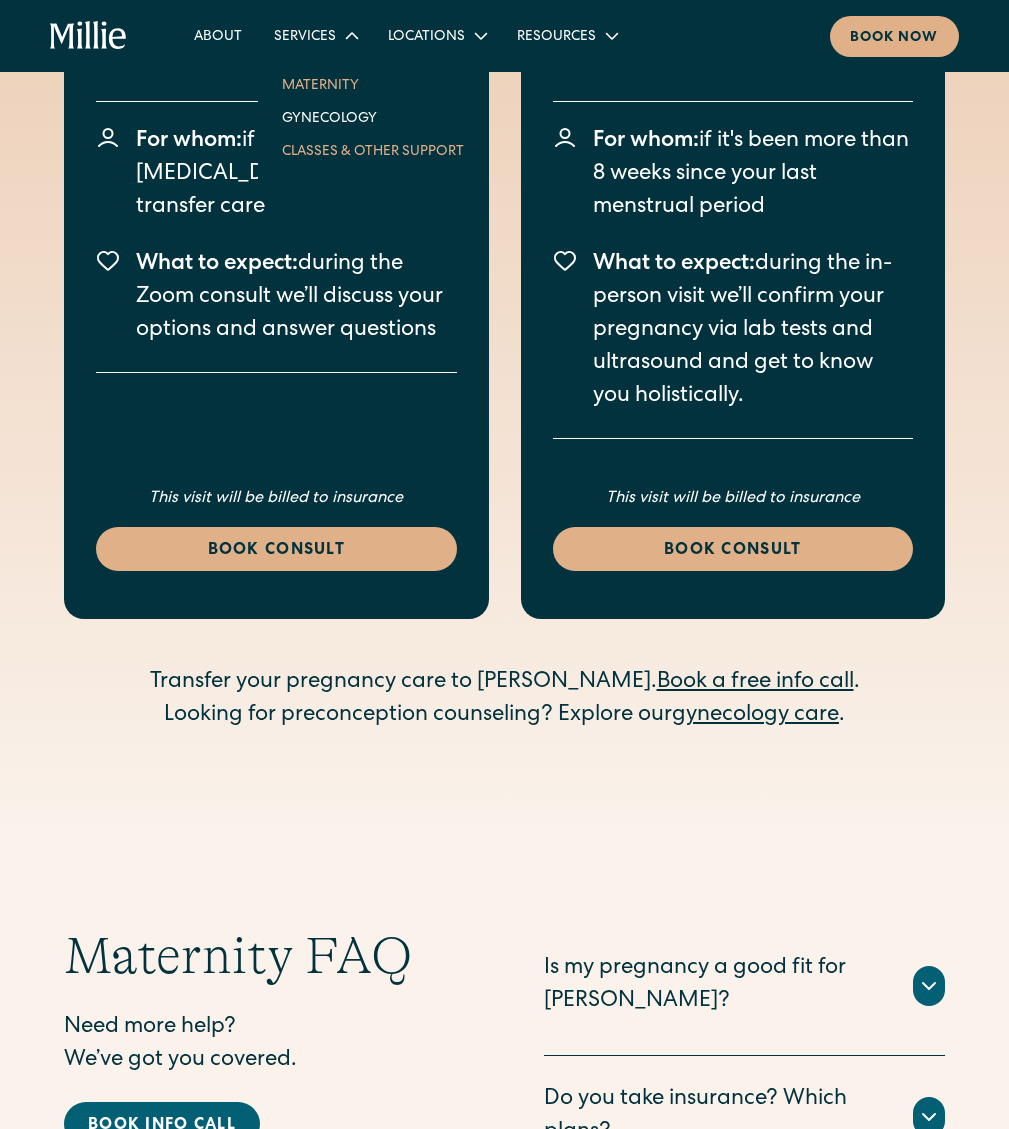 click on "Classes & Other Support" at bounding box center (373, 150) 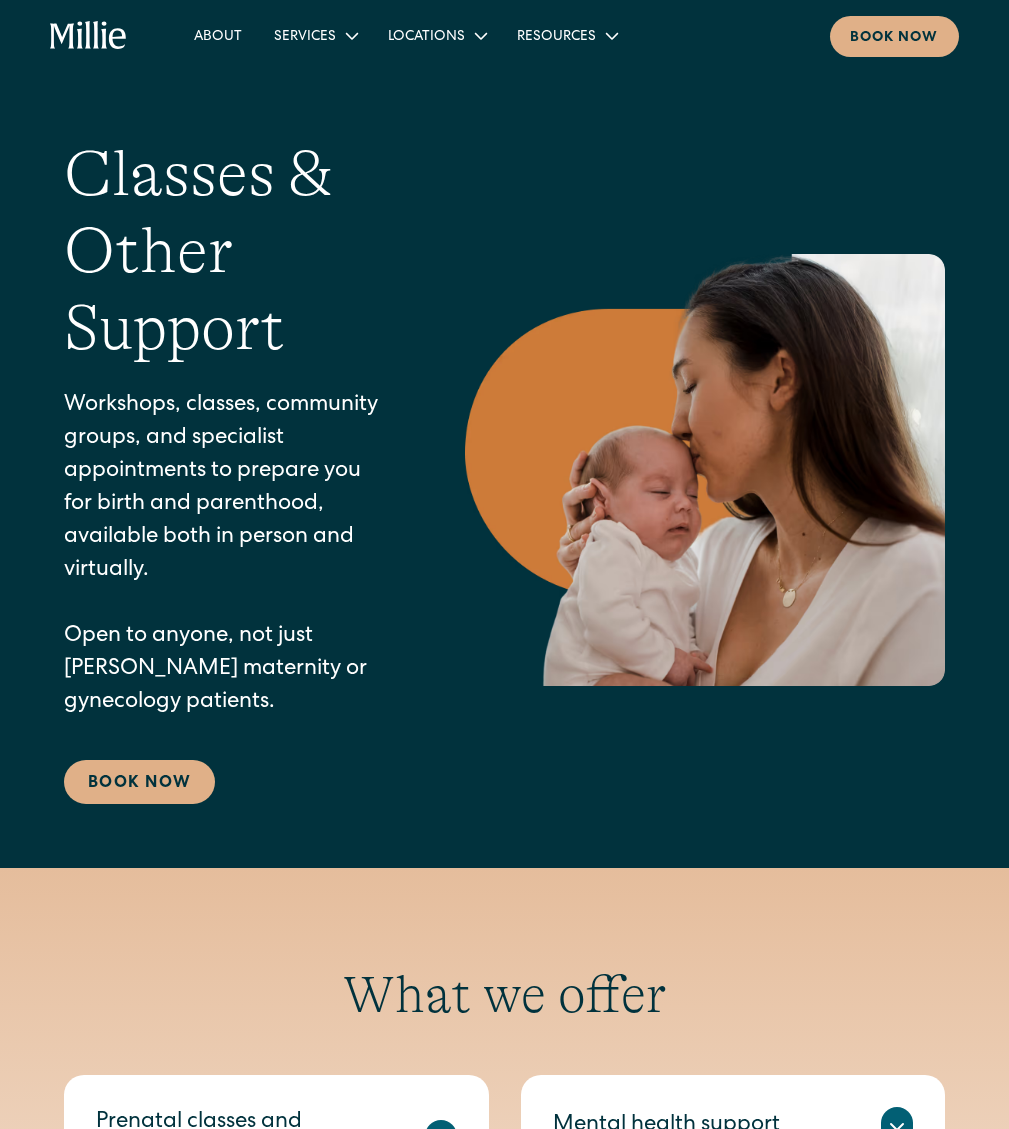 scroll, scrollTop: 0, scrollLeft: 0, axis: both 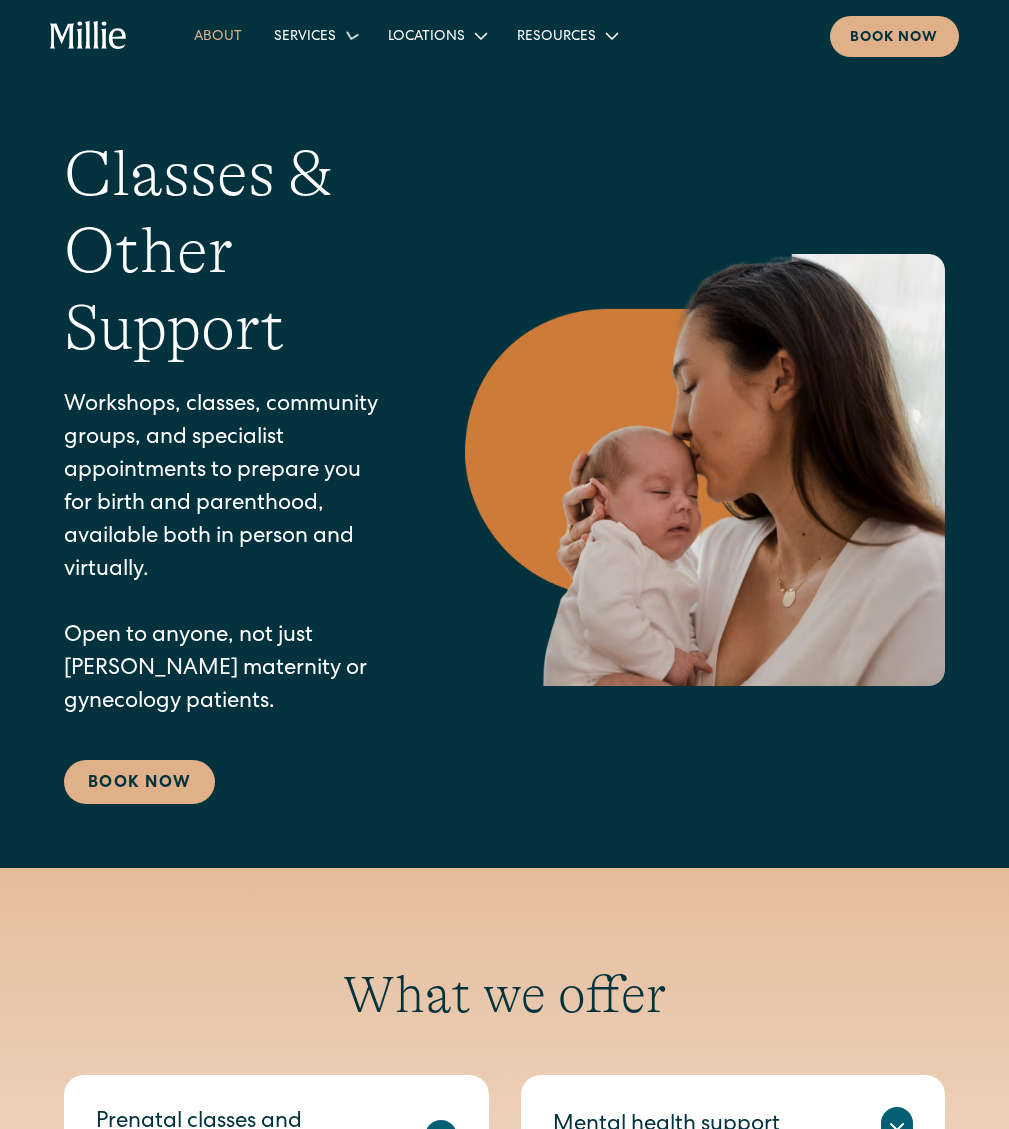 click on "About" at bounding box center (218, 35) 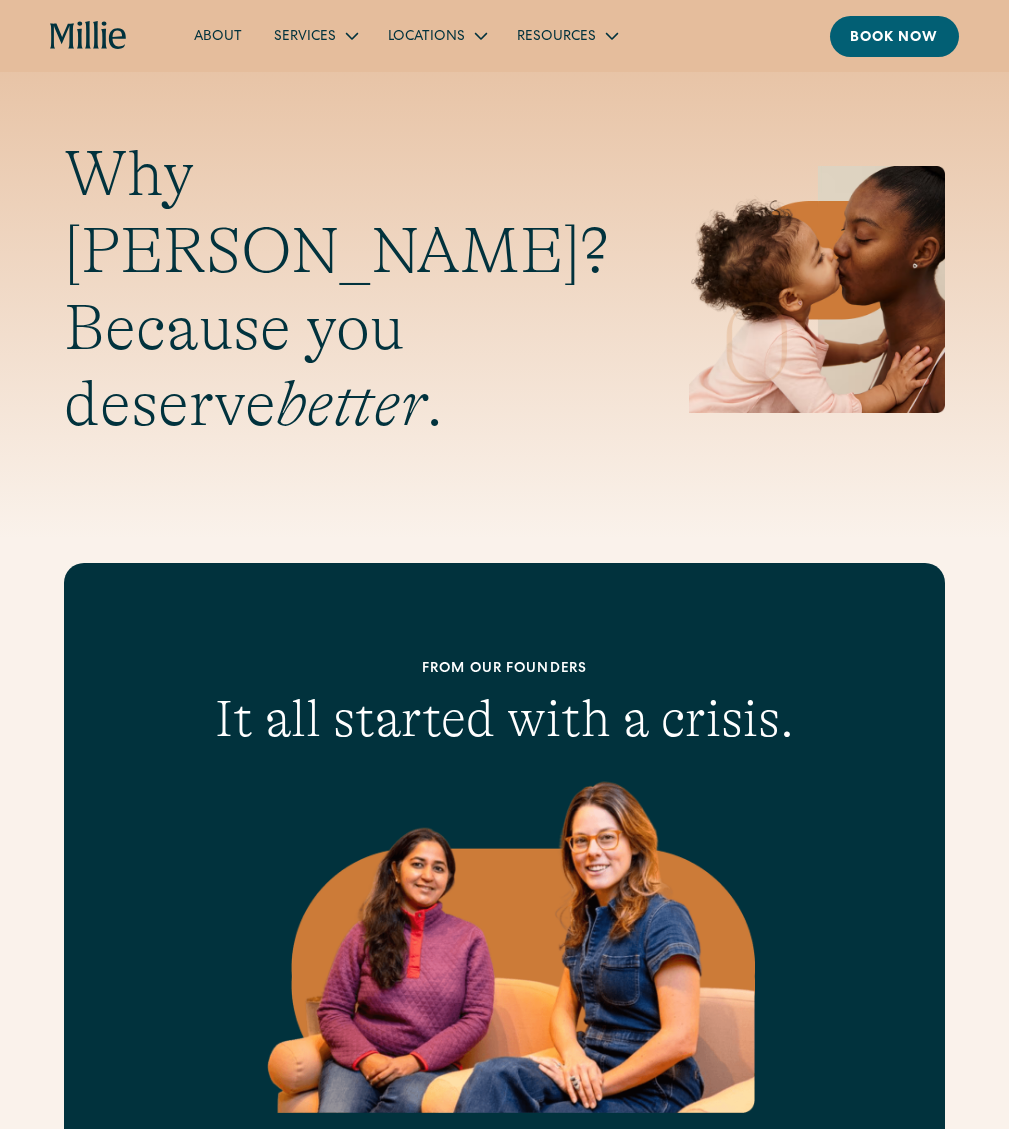 scroll, scrollTop: 0, scrollLeft: 0, axis: both 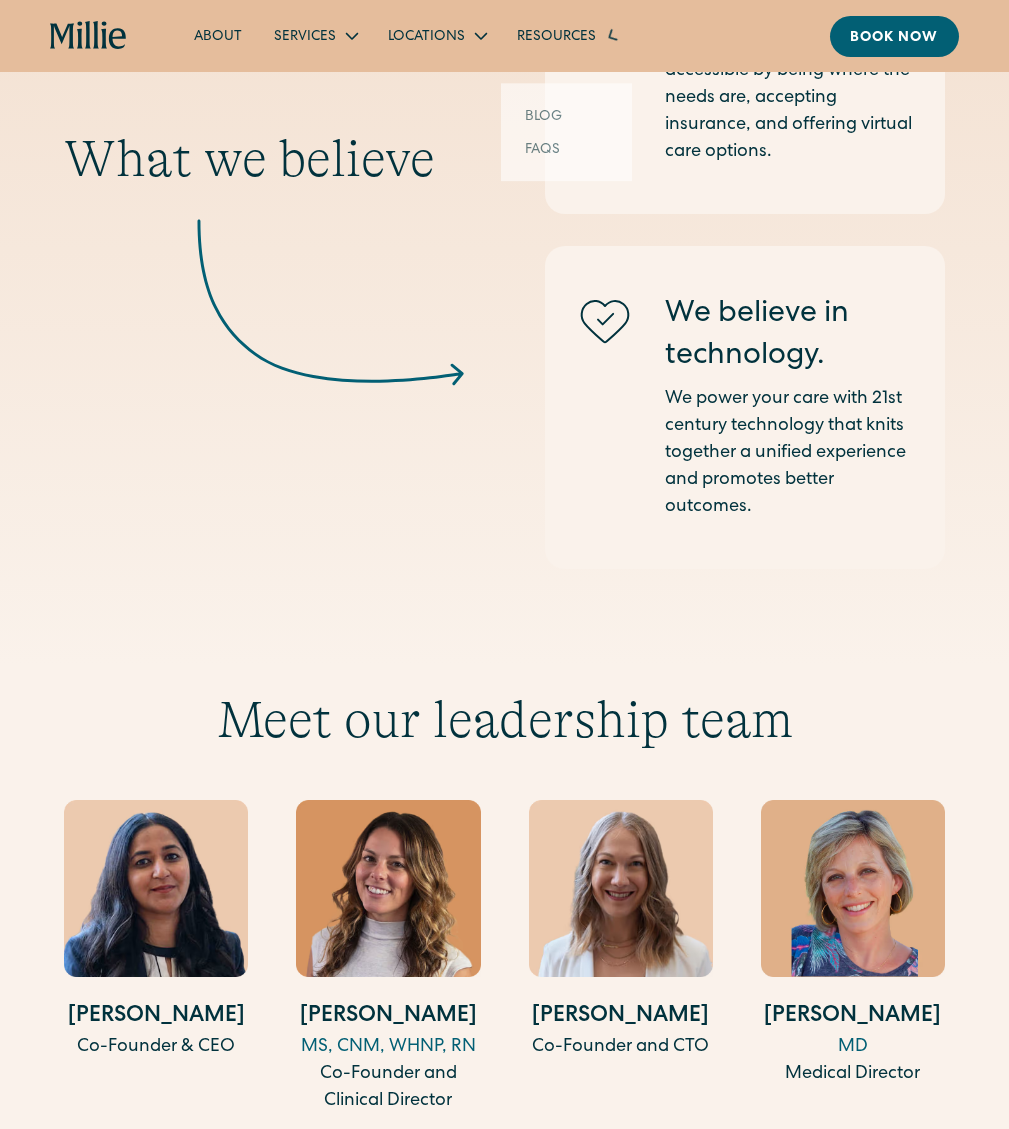 click on "Resources" at bounding box center (556, 37) 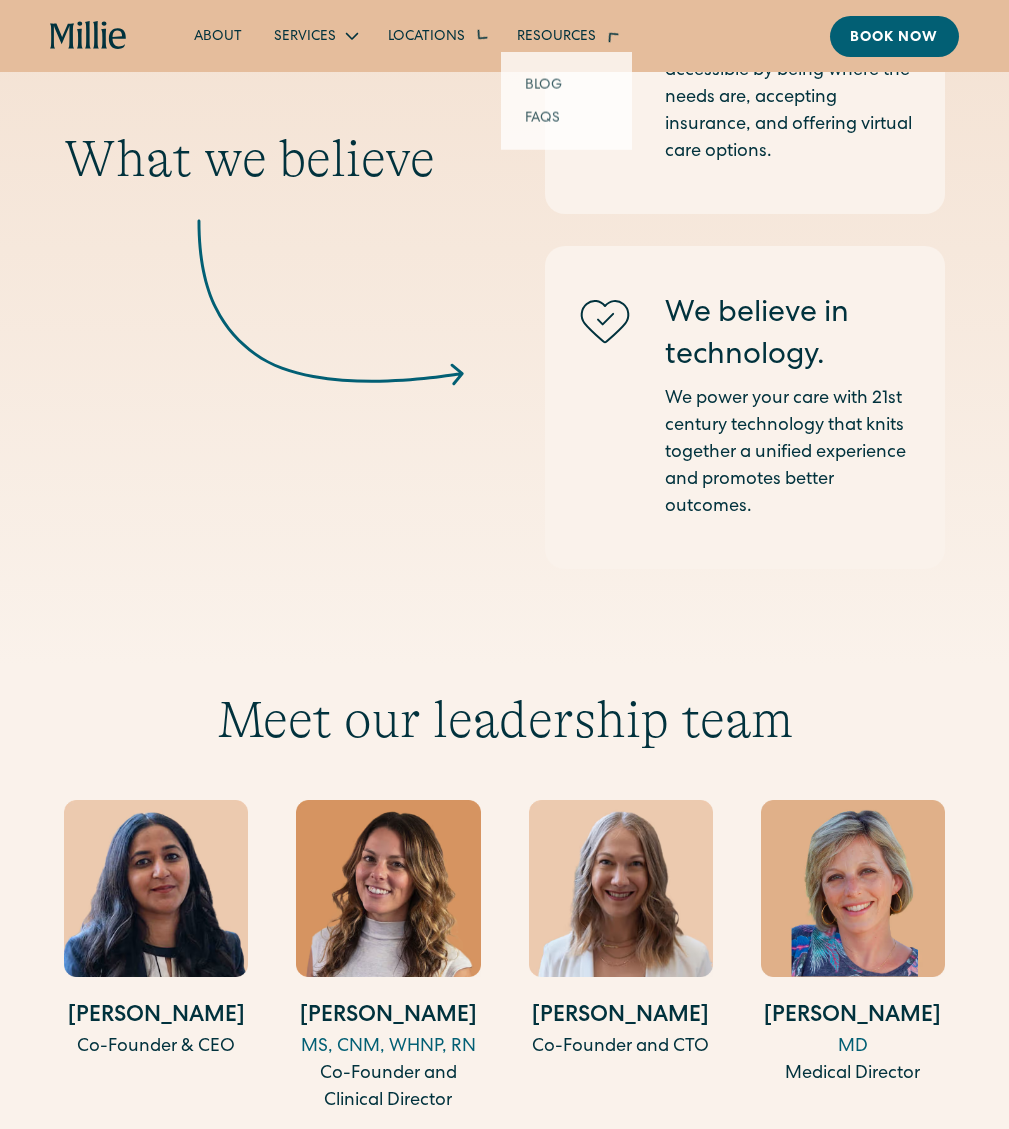 click on "Resources" at bounding box center [556, 37] 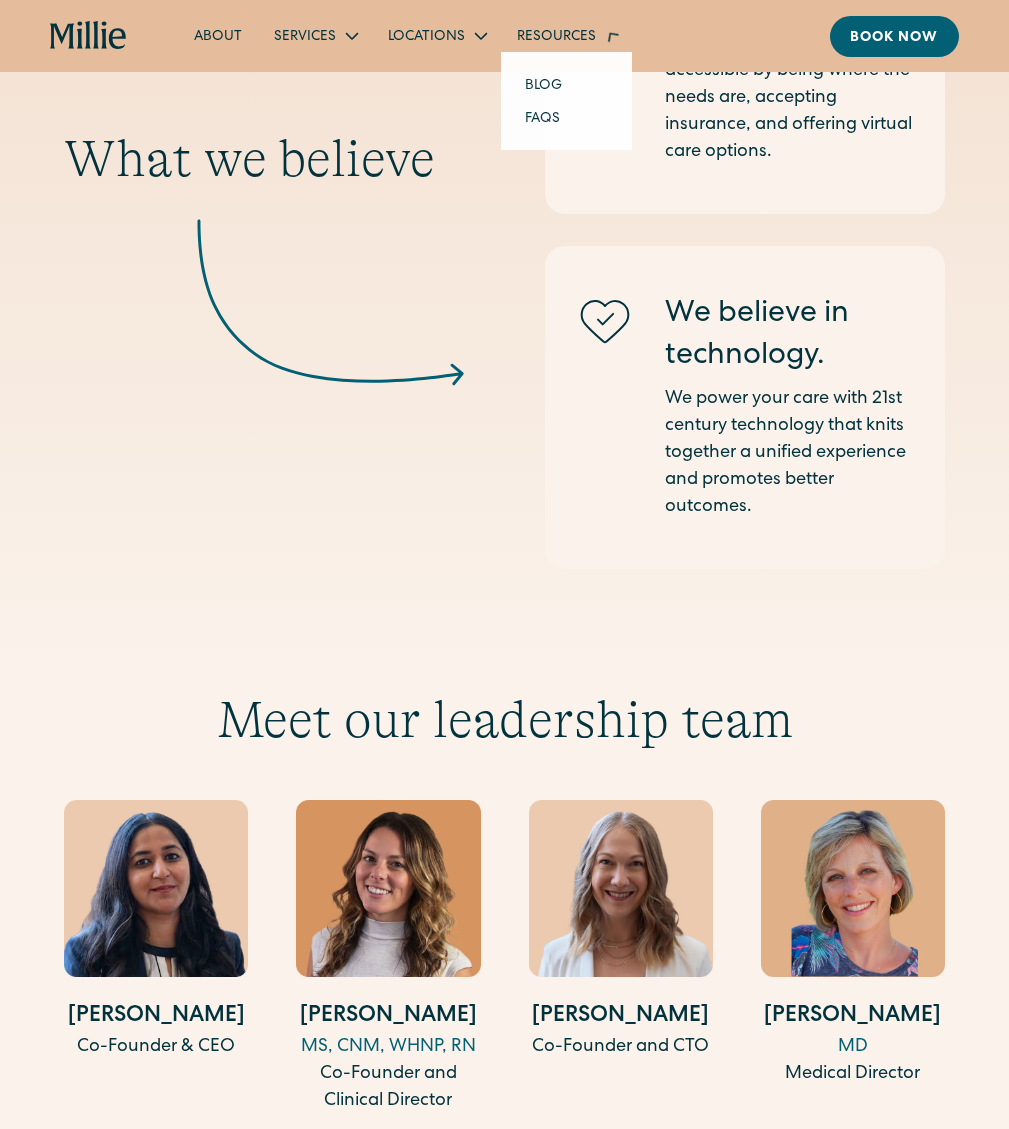 click on "Resources" at bounding box center (556, 37) 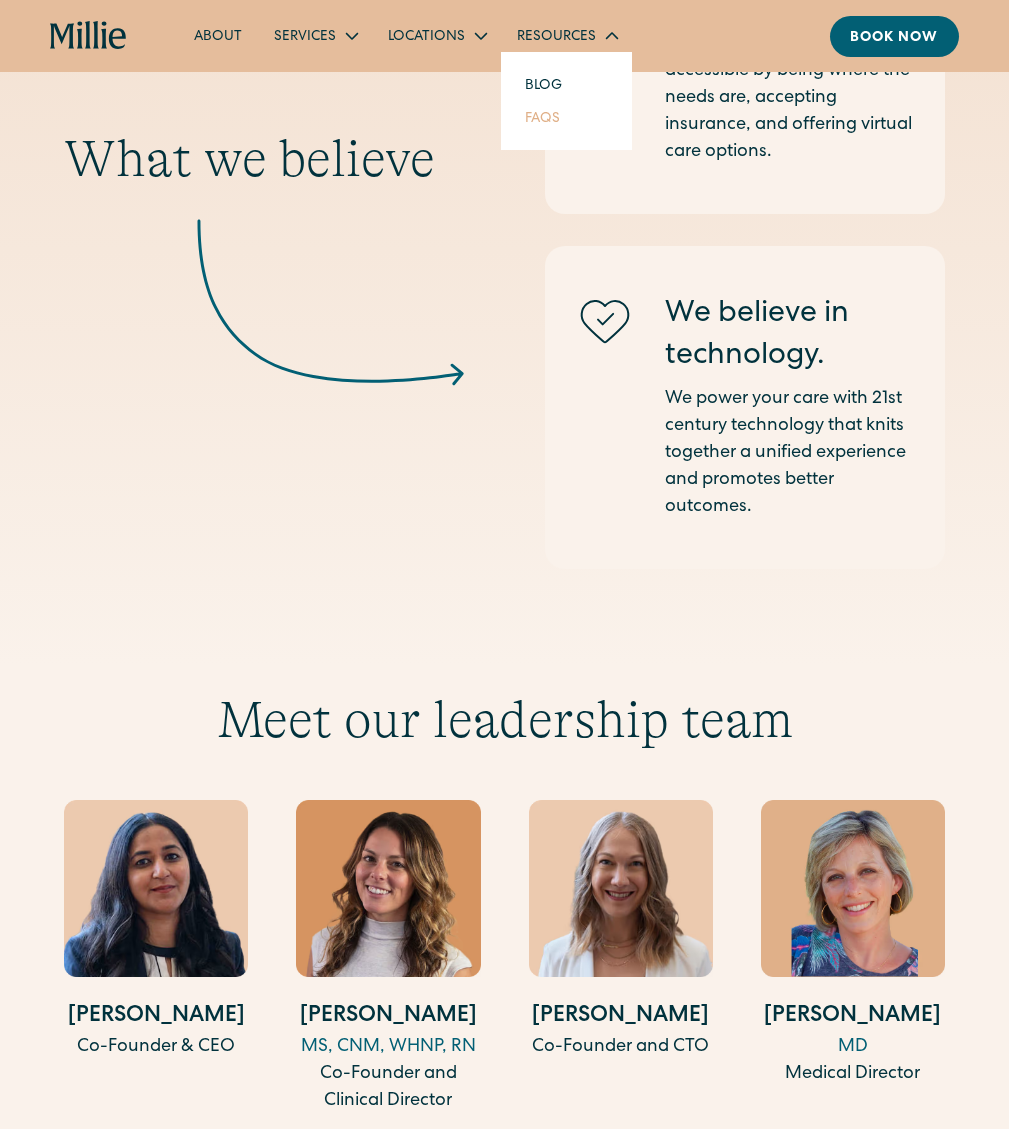 click on "FAQs" at bounding box center [542, 117] 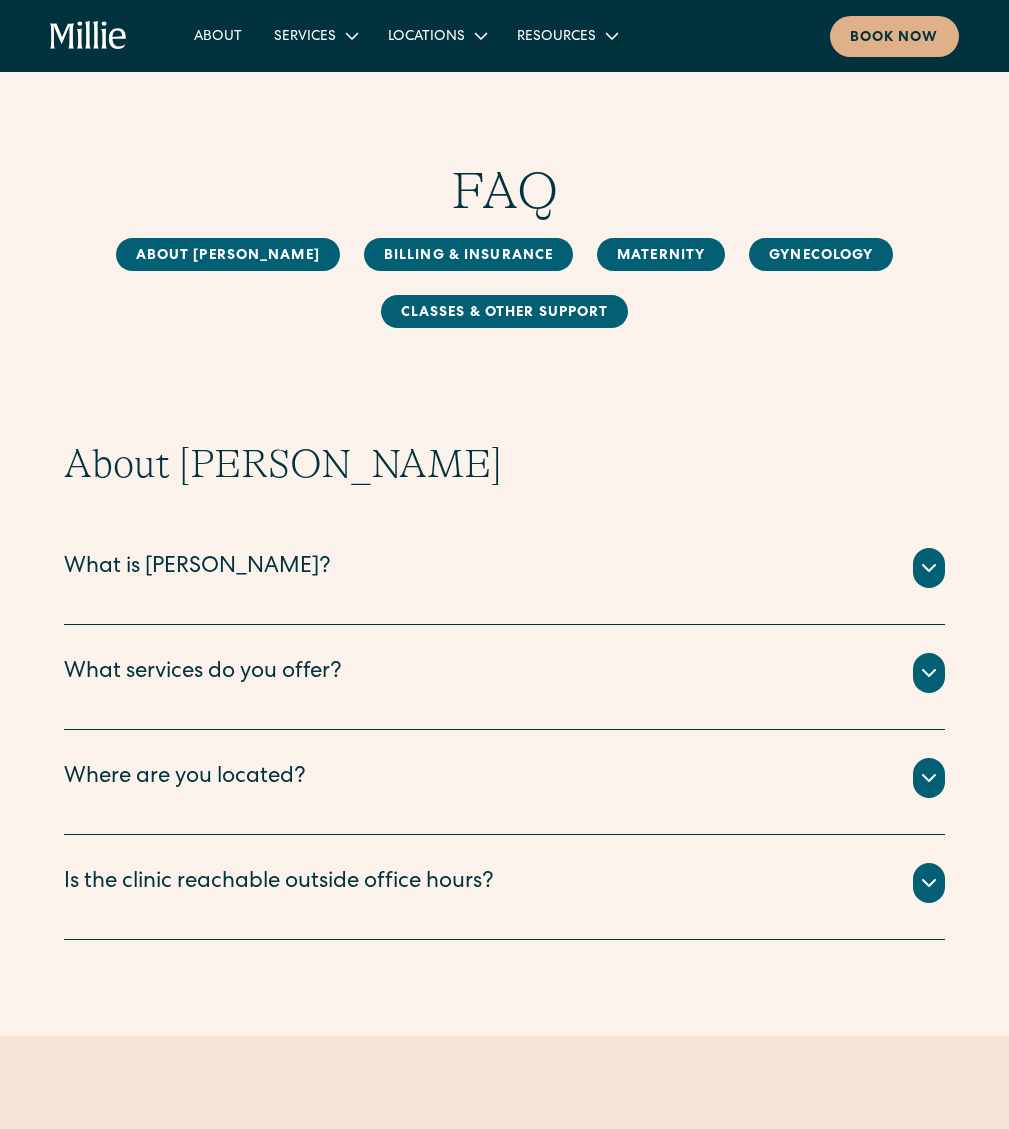 scroll, scrollTop: 0, scrollLeft: 0, axis: both 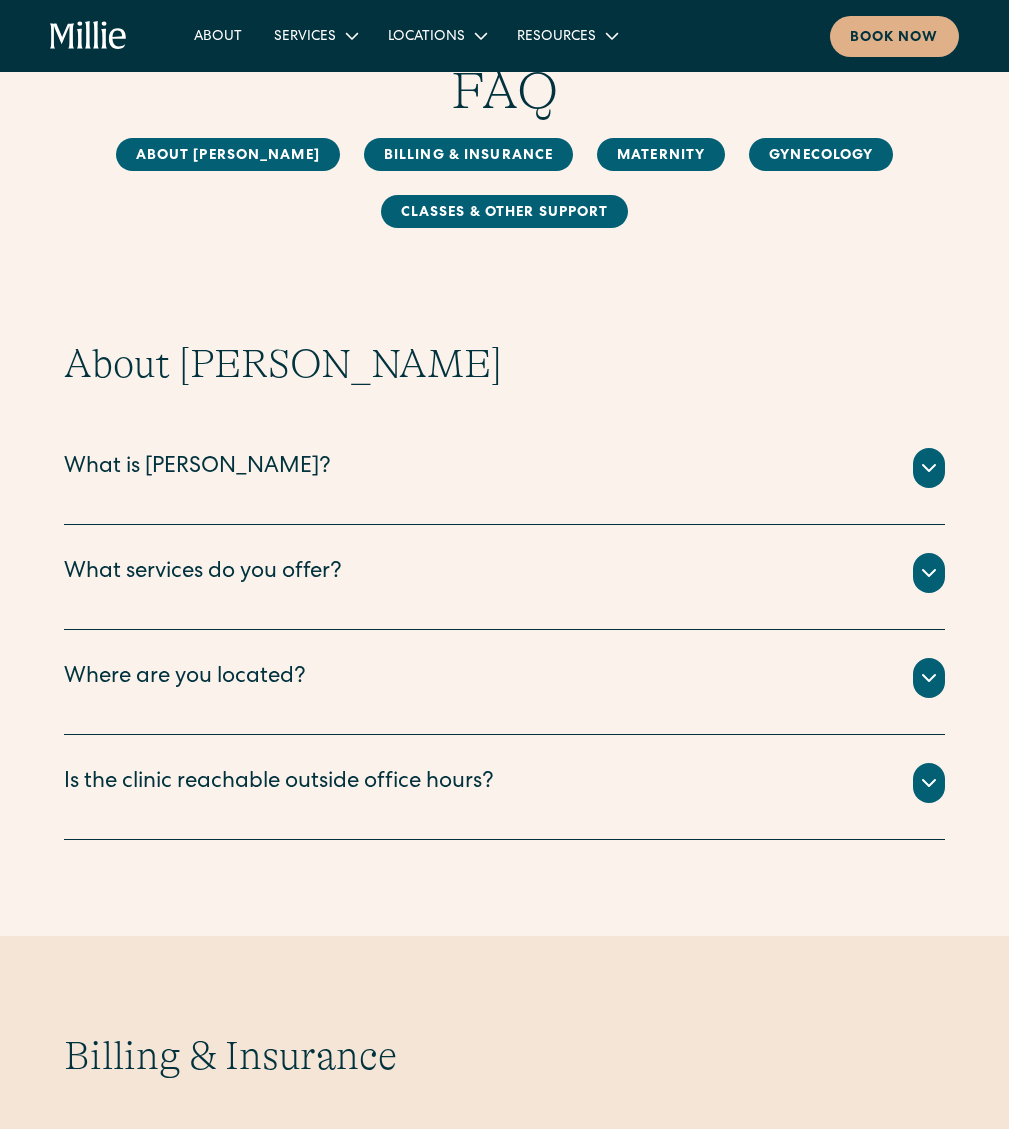 click on "What is [PERSON_NAME]?" at bounding box center [197, 468] 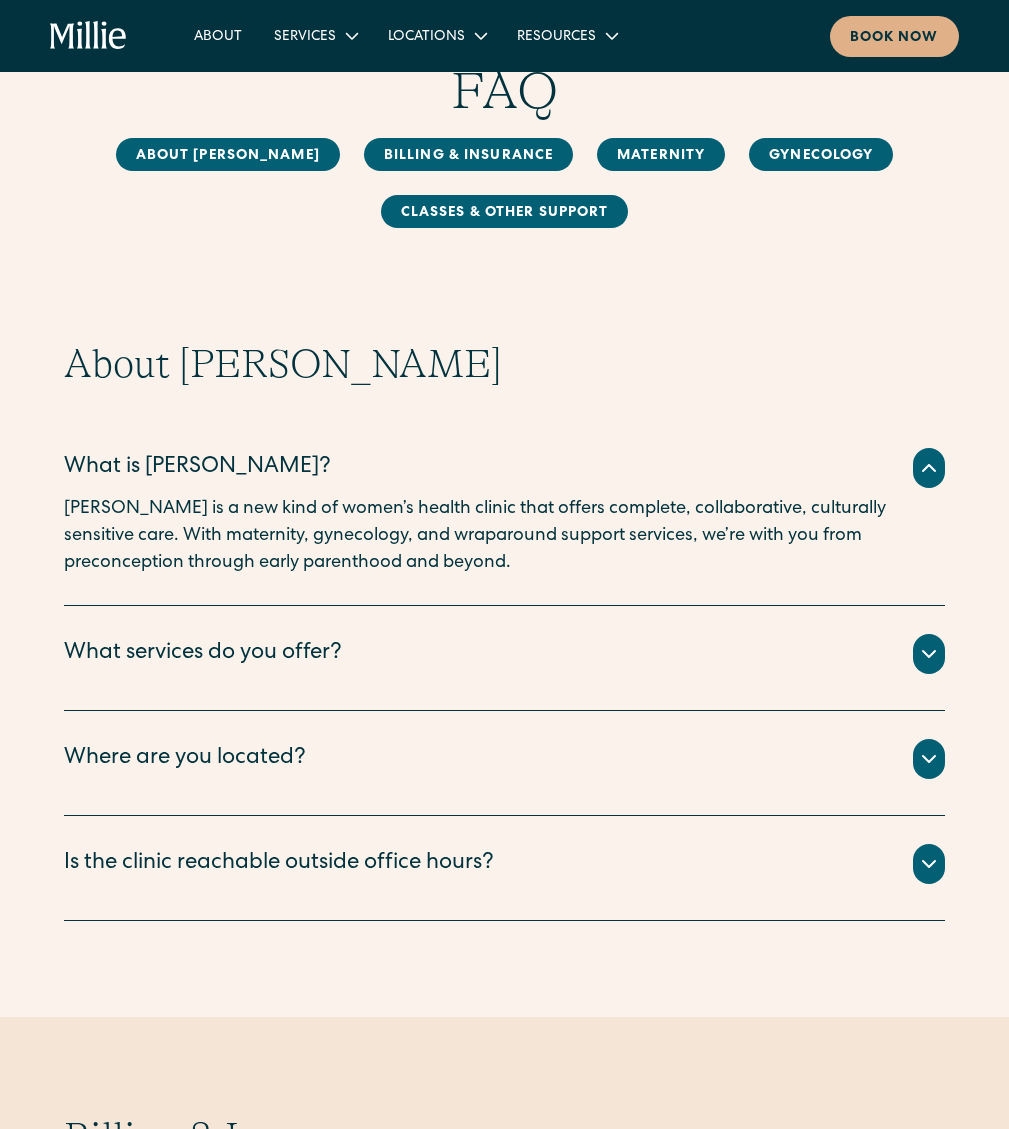 click on "What services do you offer?" at bounding box center [203, 654] 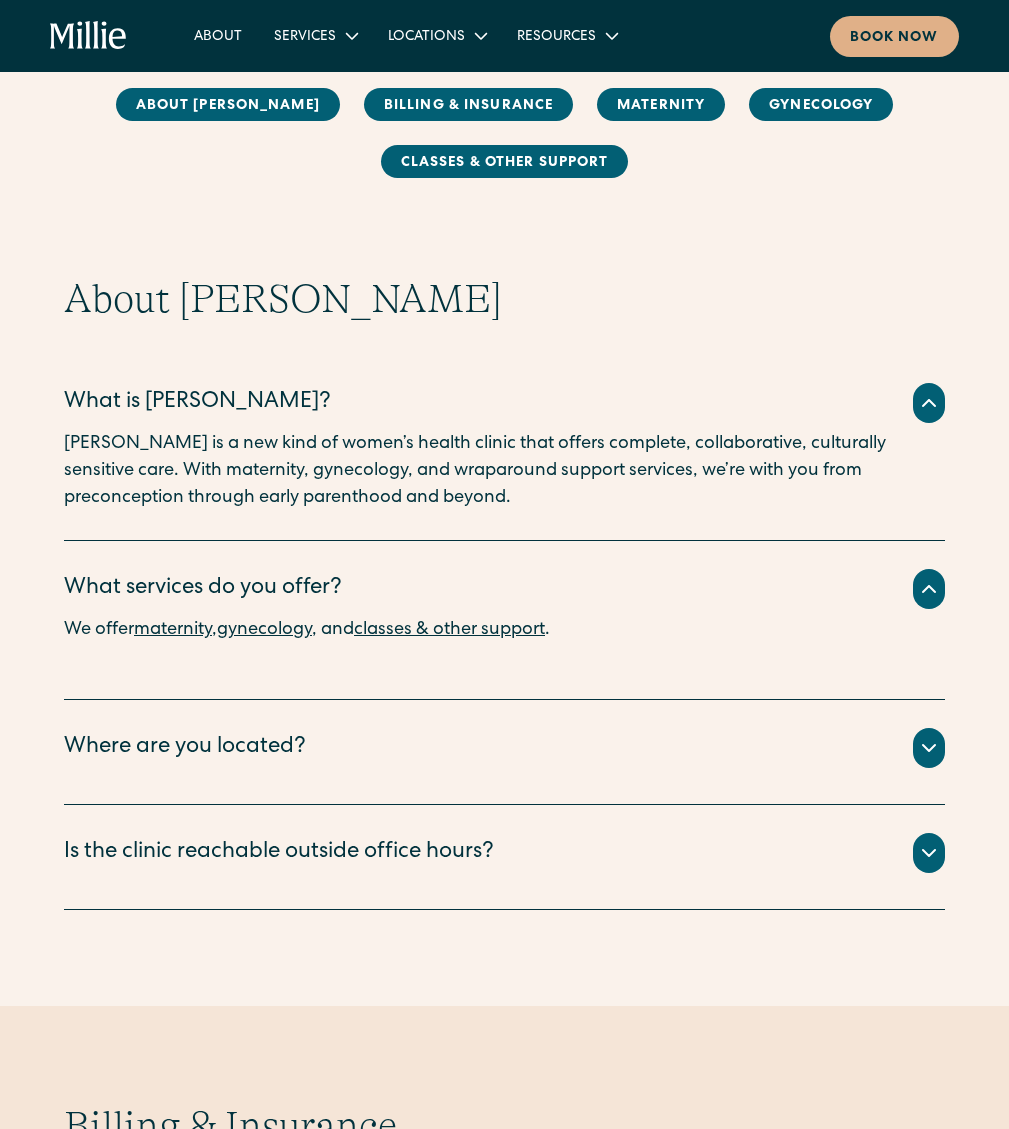 scroll, scrollTop: 200, scrollLeft: 0, axis: vertical 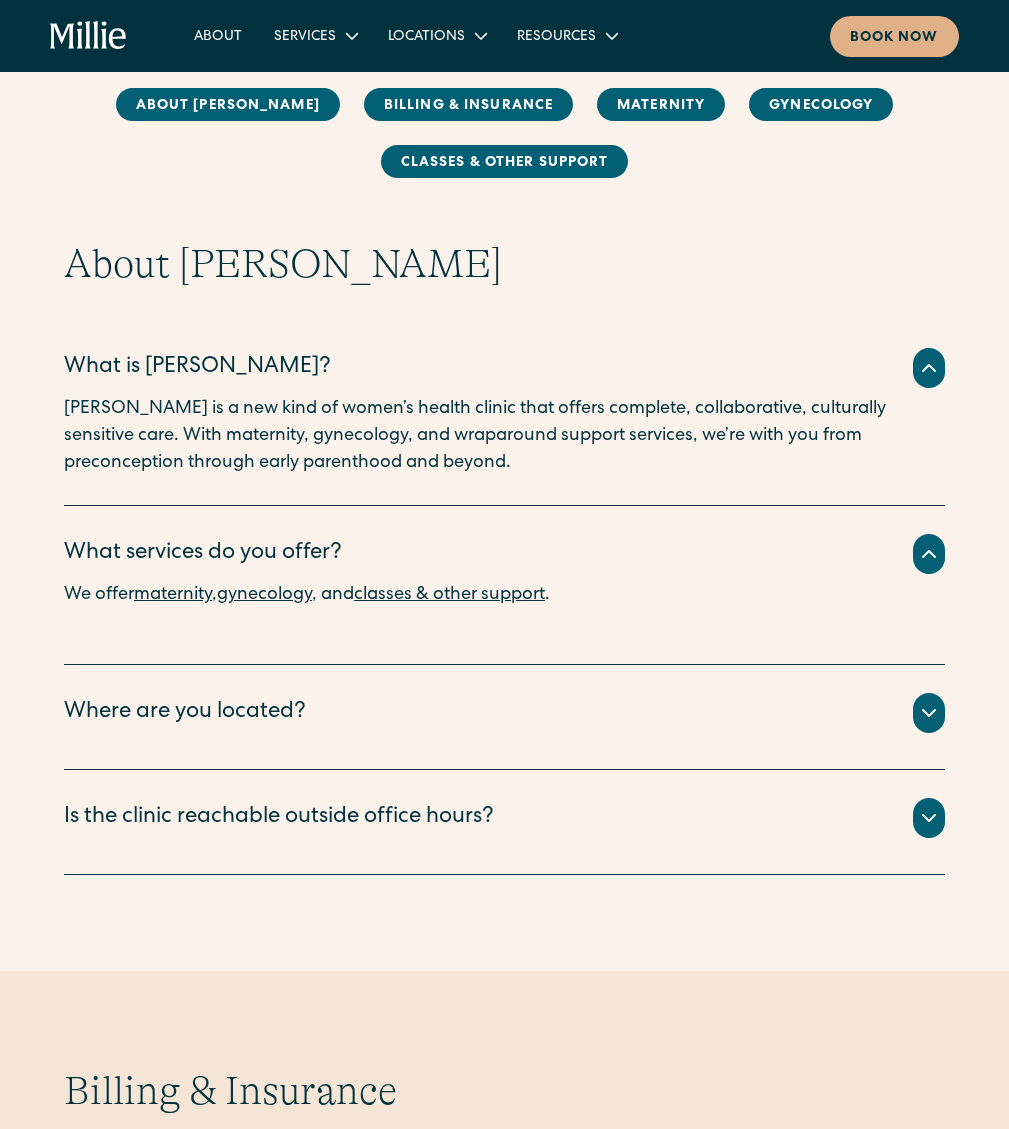 click on "Where are you located?" at bounding box center [185, 713] 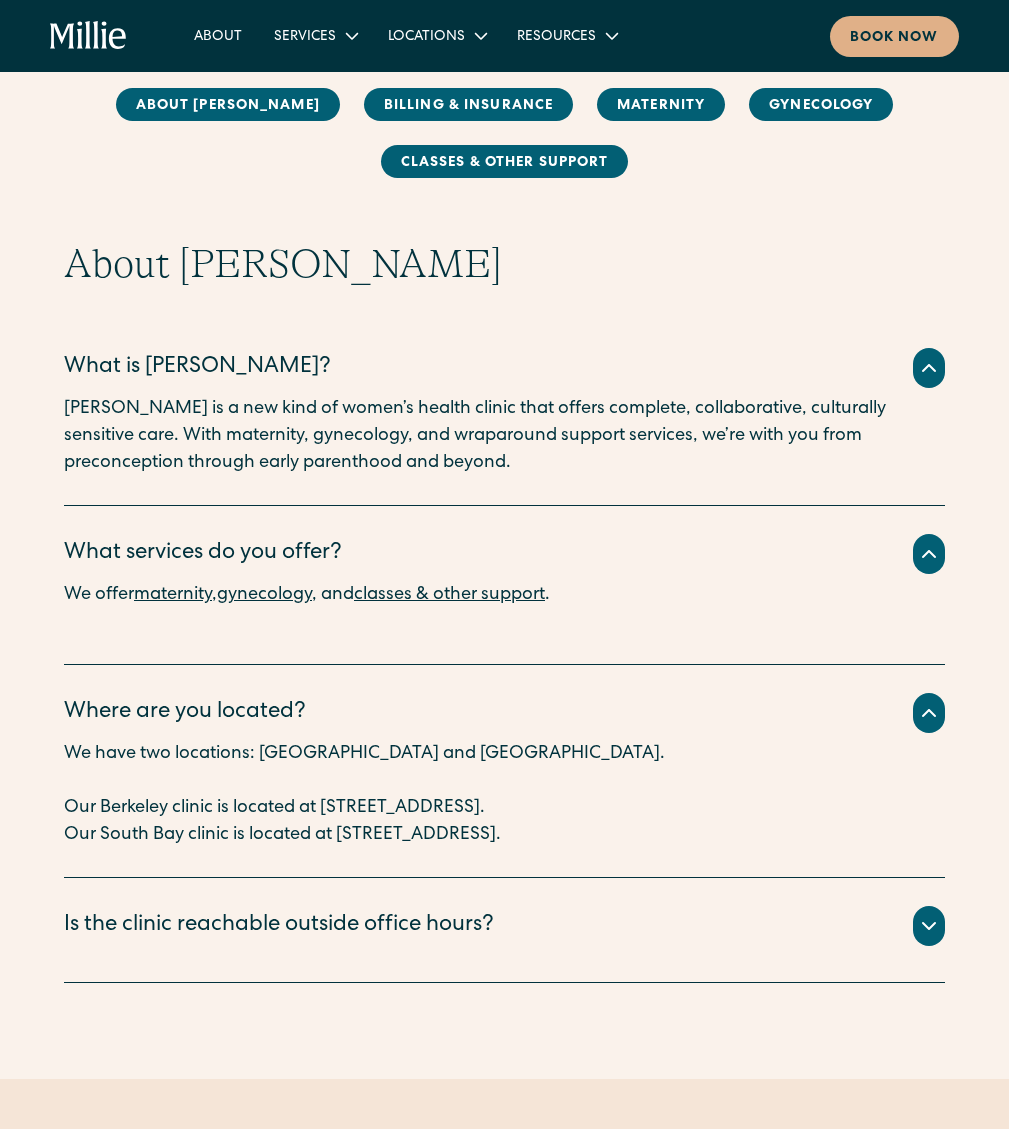 click on "Is the clinic reachable outside office hours?" at bounding box center [279, 926] 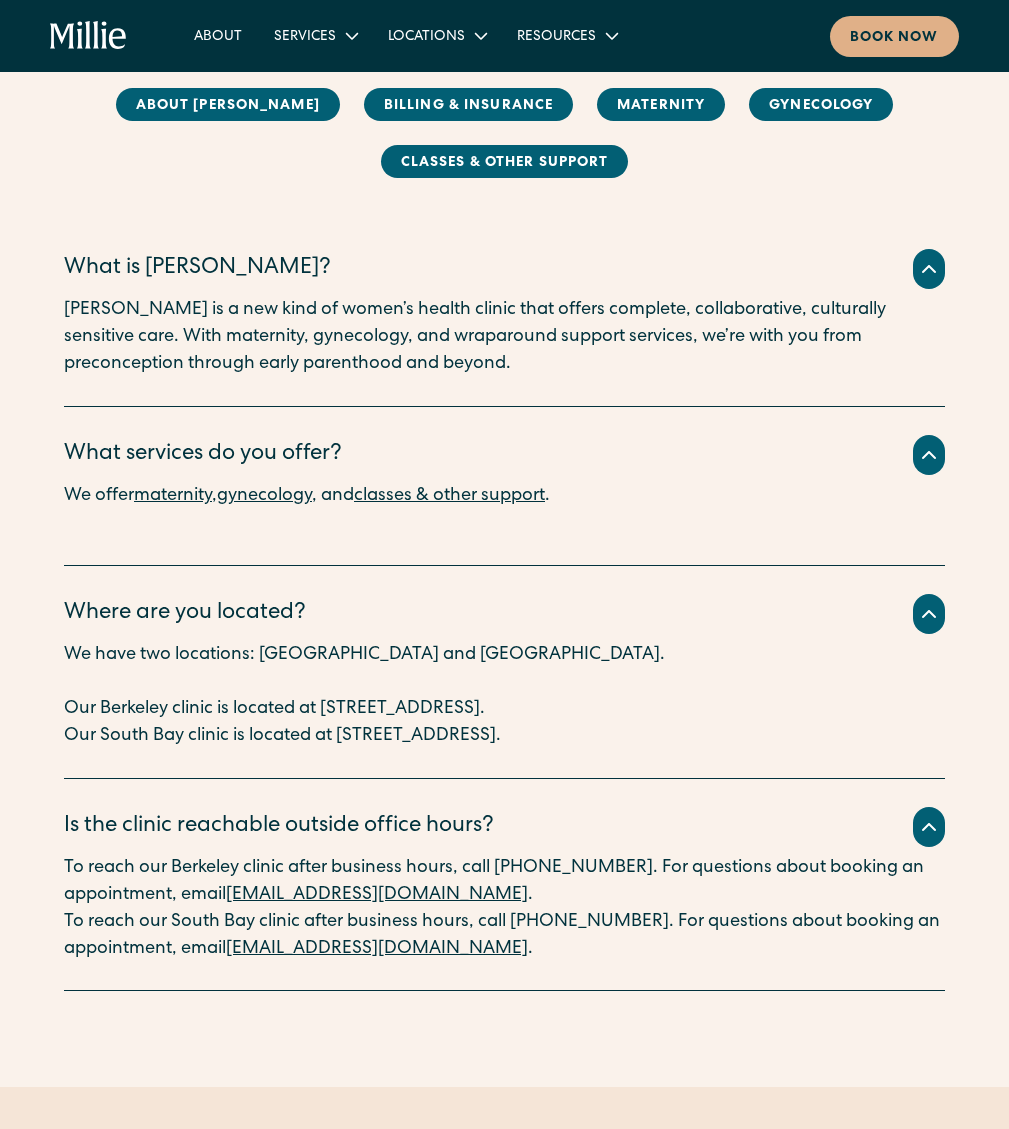 scroll, scrollTop: 500, scrollLeft: 0, axis: vertical 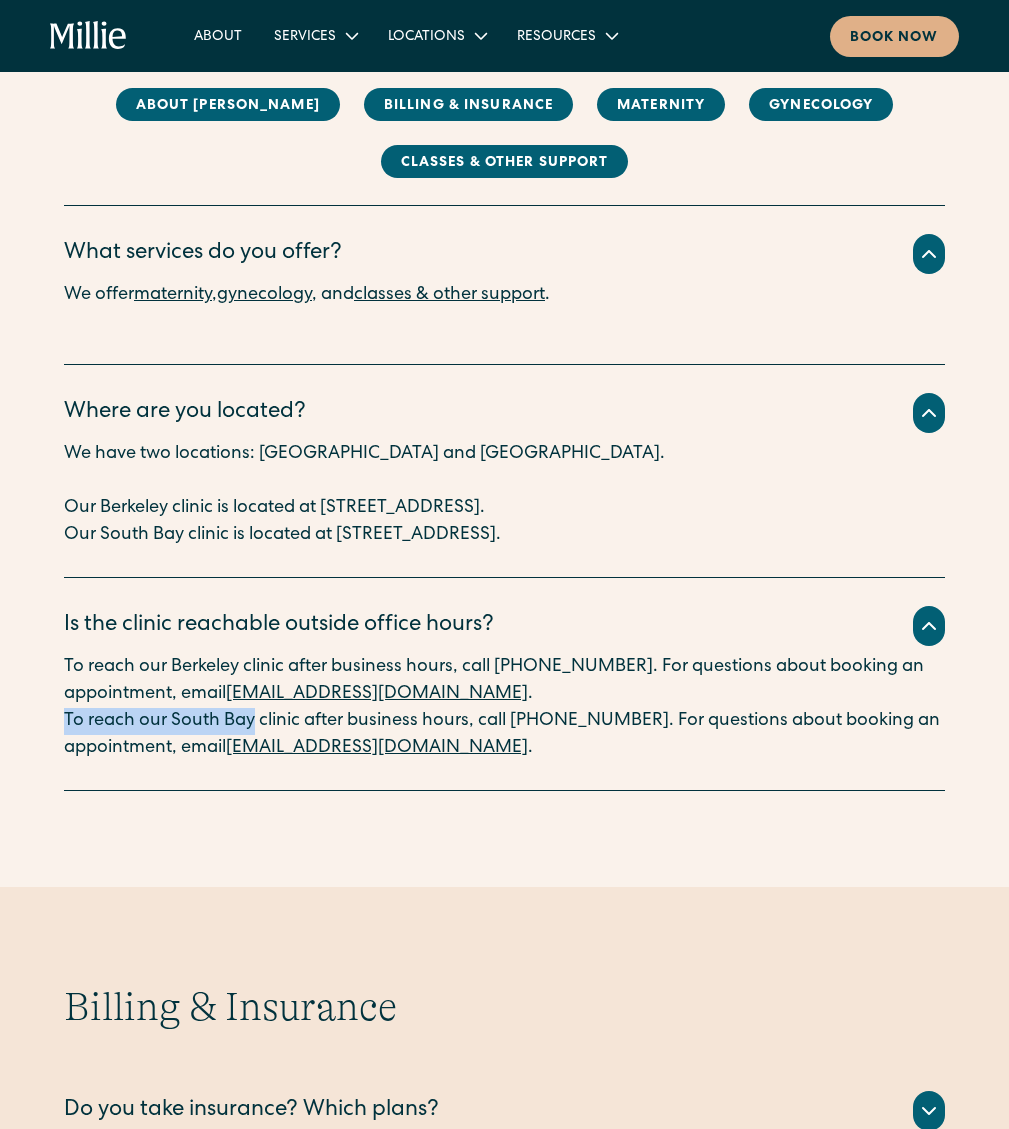 drag, startPoint x: 68, startPoint y: 721, endPoint x: 254, endPoint y: 717, distance: 186.043 